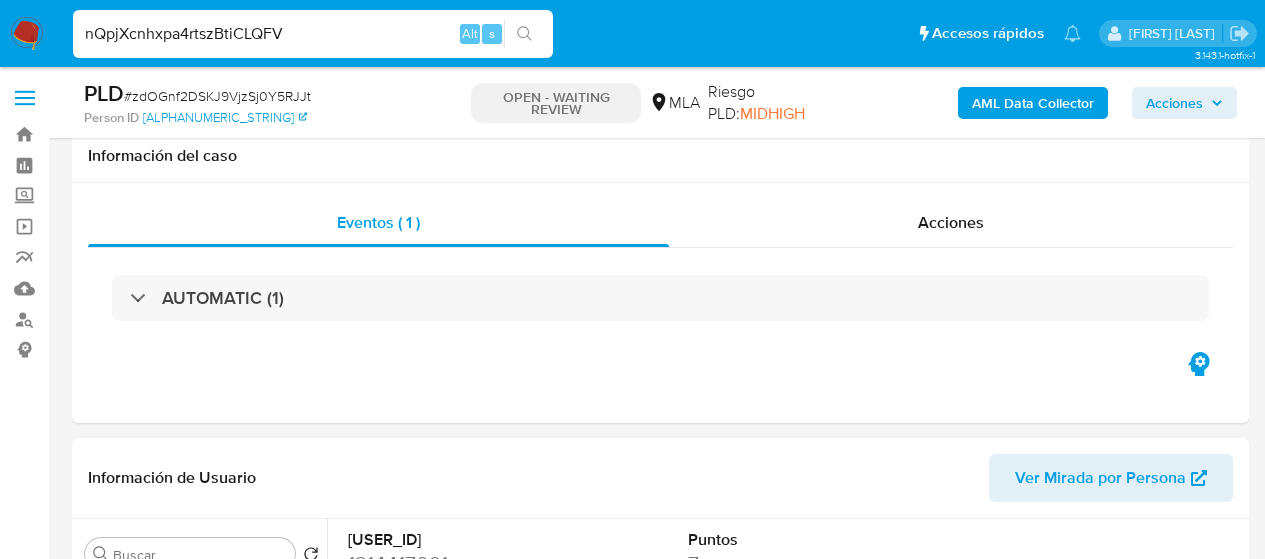 scroll, scrollTop: 900, scrollLeft: 0, axis: vertical 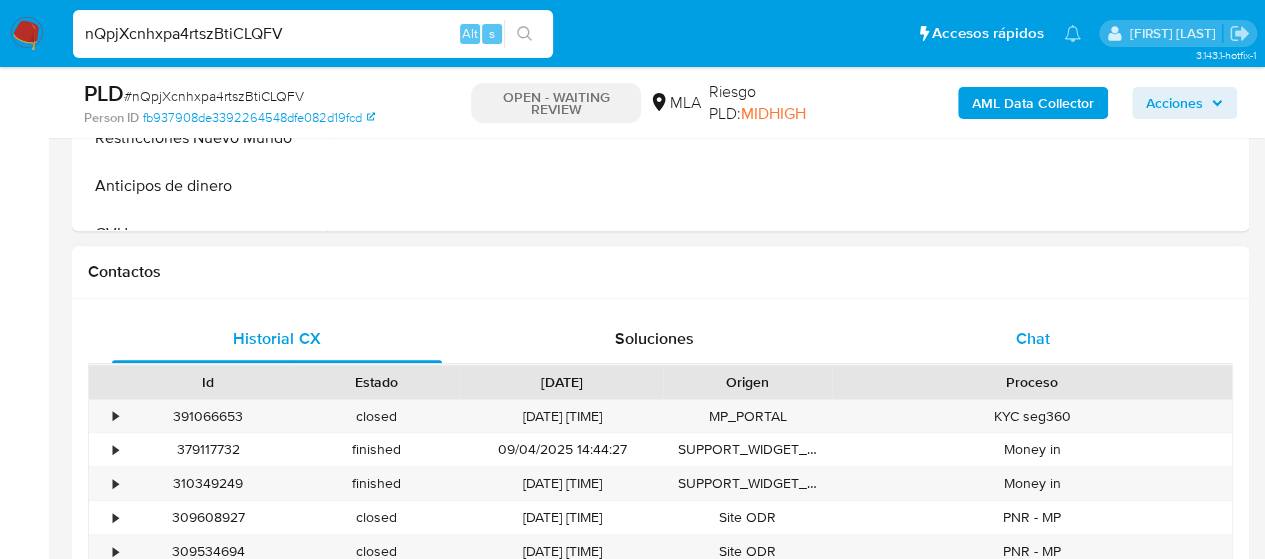 click on "Chat" at bounding box center (1033, 339) 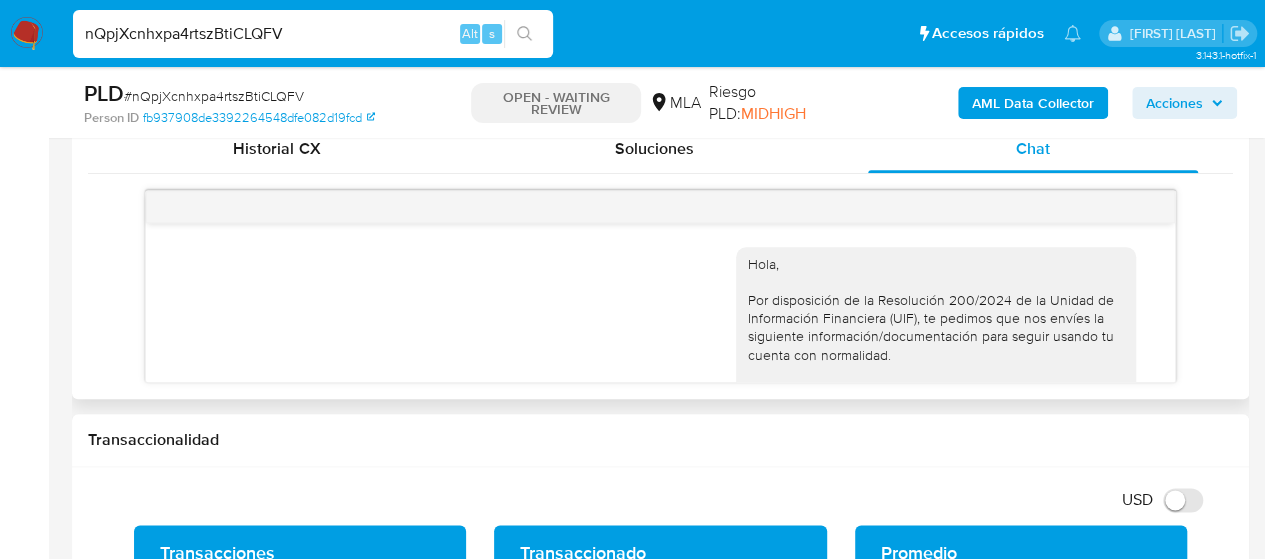 scroll, scrollTop: 1000, scrollLeft: 0, axis: vertical 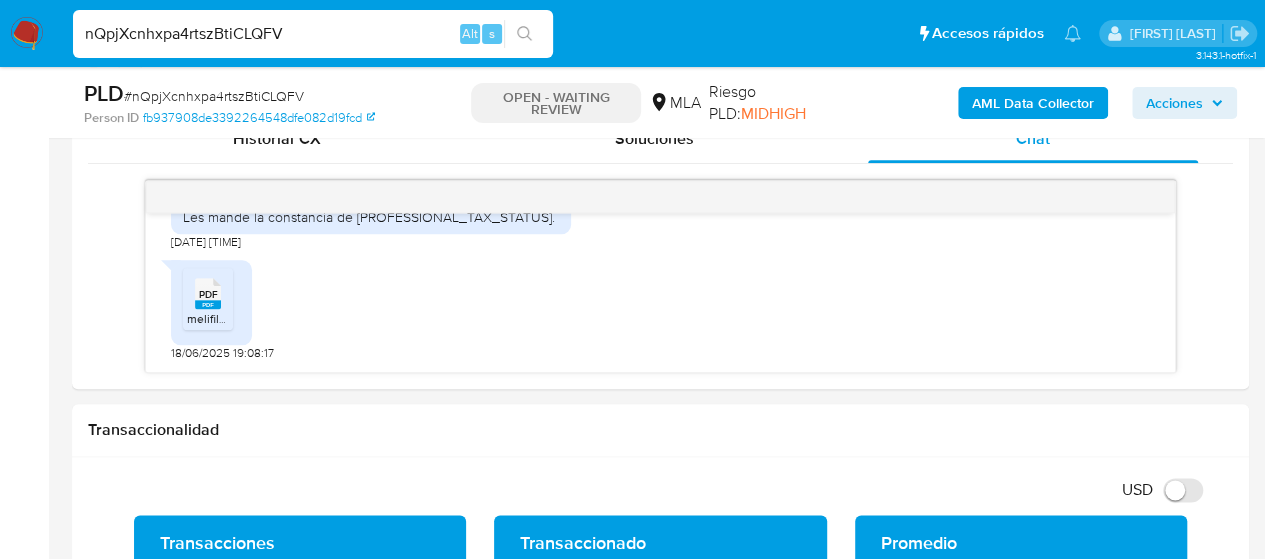 click on "nQpjXcnhxpa4rtszBtiCLQFV" at bounding box center [313, 34] 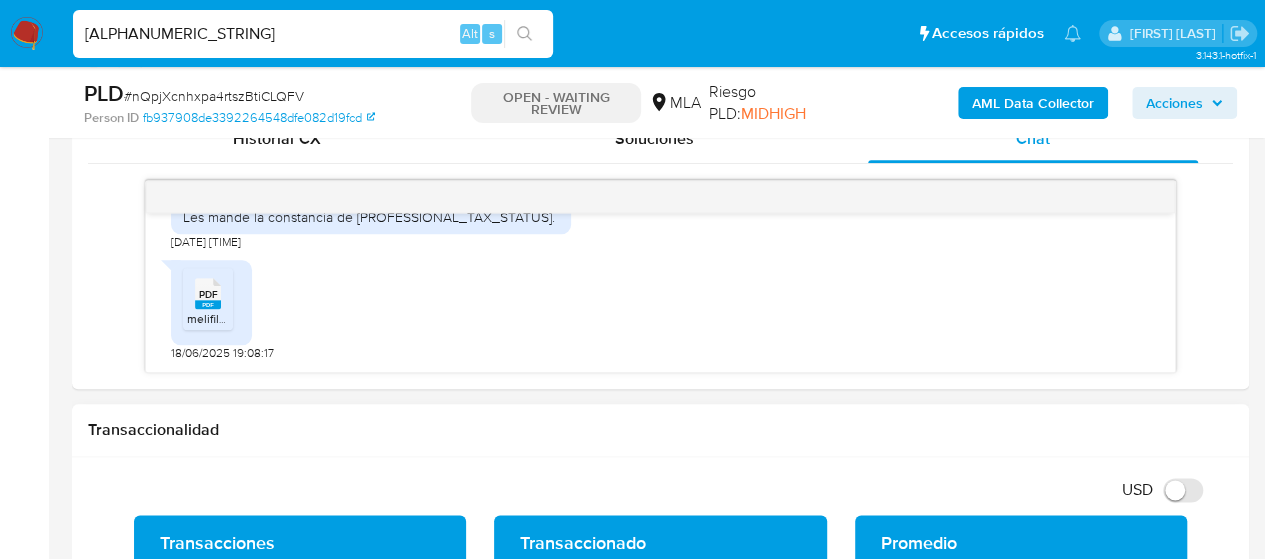 scroll, scrollTop: 0, scrollLeft: 0, axis: both 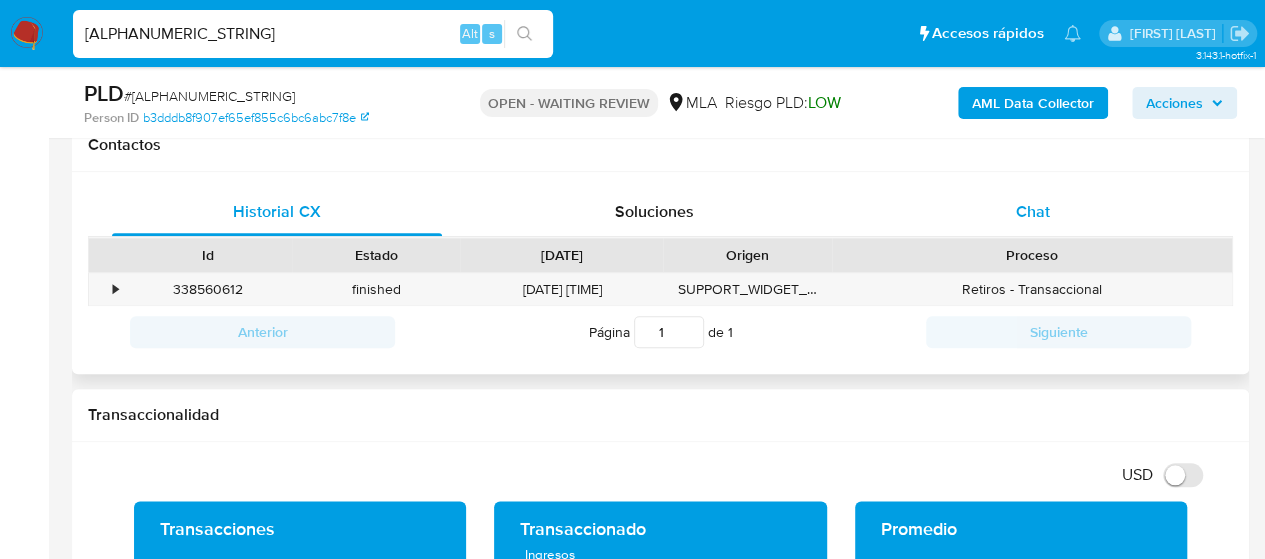 click on "Chat" at bounding box center [1033, 212] 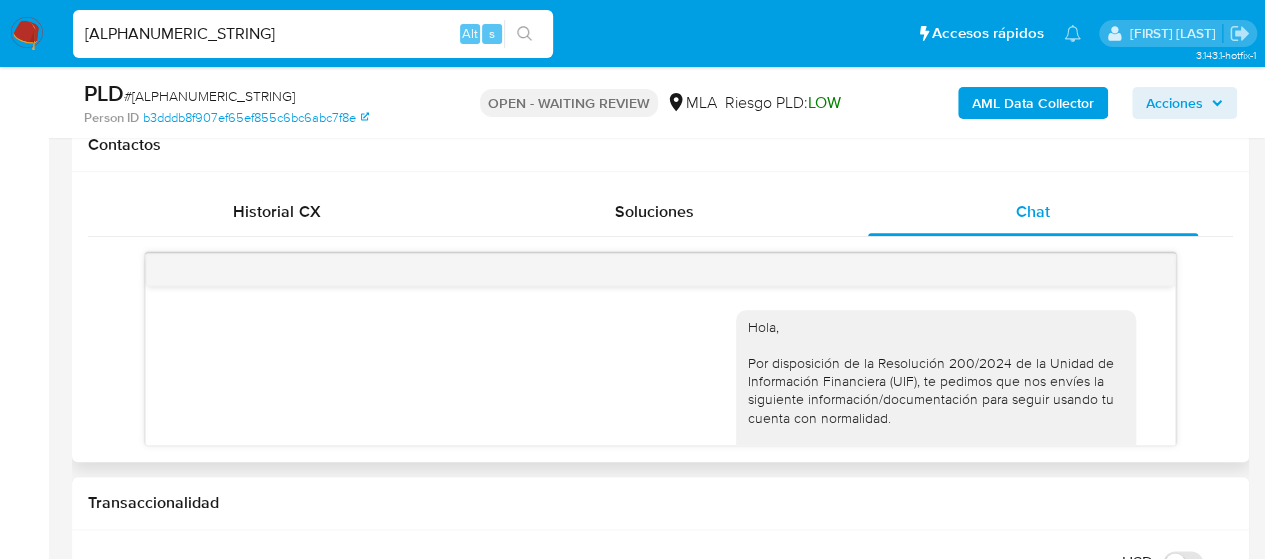 scroll, scrollTop: 1052, scrollLeft: 0, axis: vertical 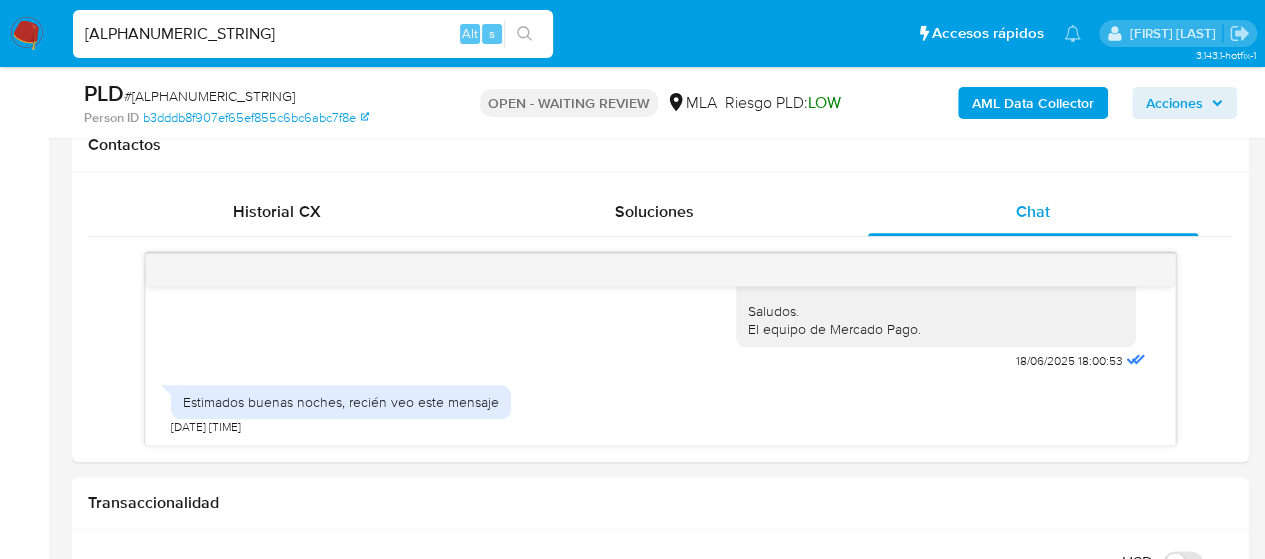 click on "[ALPHANUMERIC_STRING]" at bounding box center [313, 34] 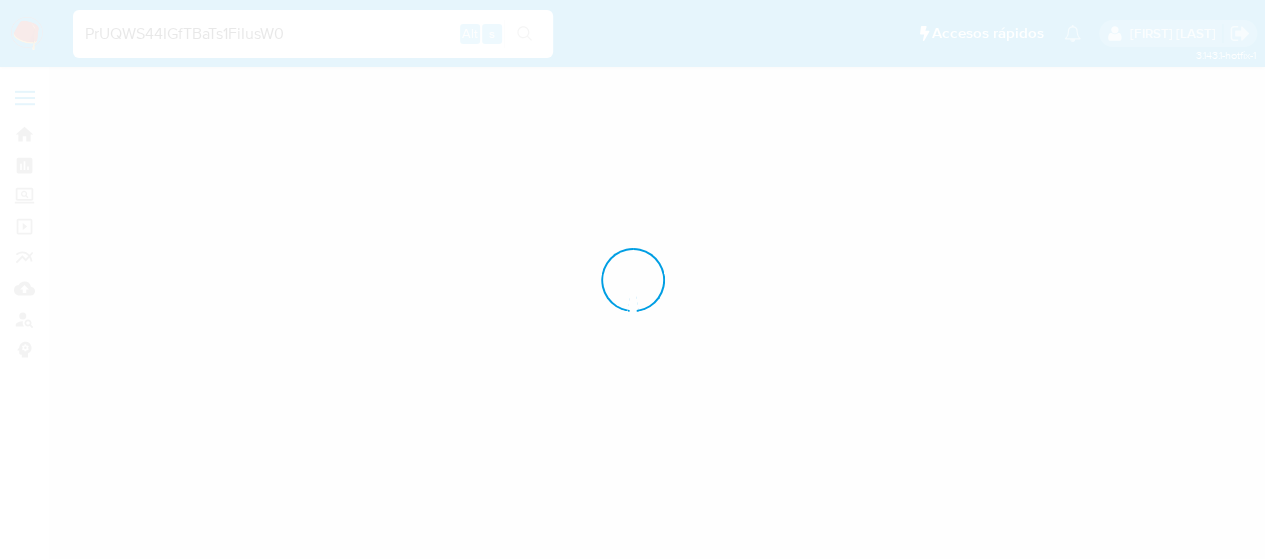 scroll, scrollTop: 0, scrollLeft: 0, axis: both 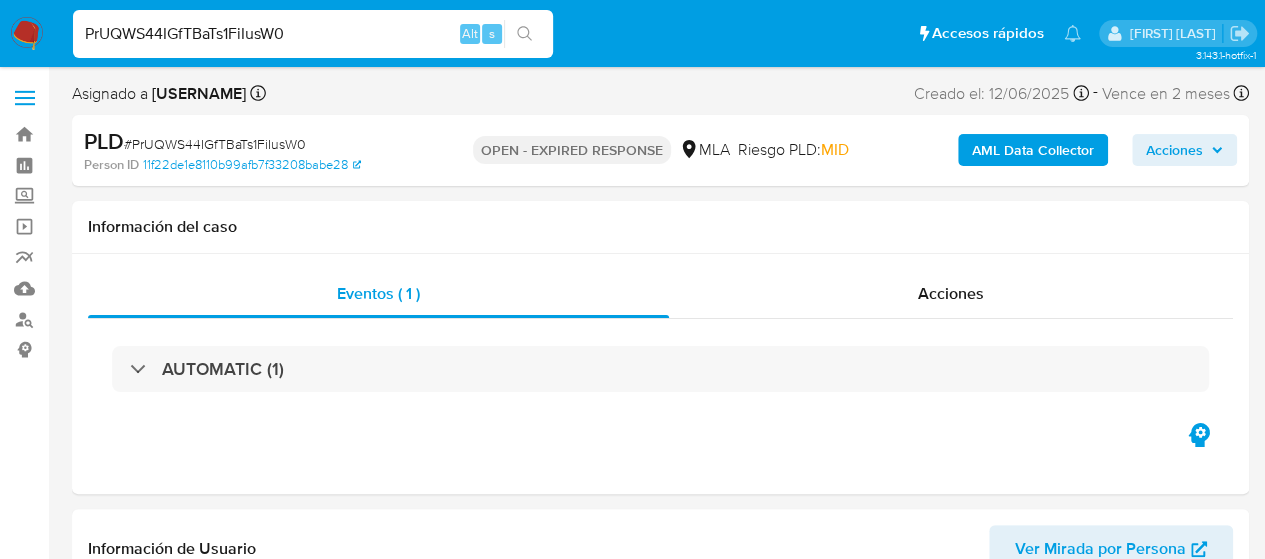 click on "PrUQWS44IGfTBaTs1FiIusW0" at bounding box center [313, 34] 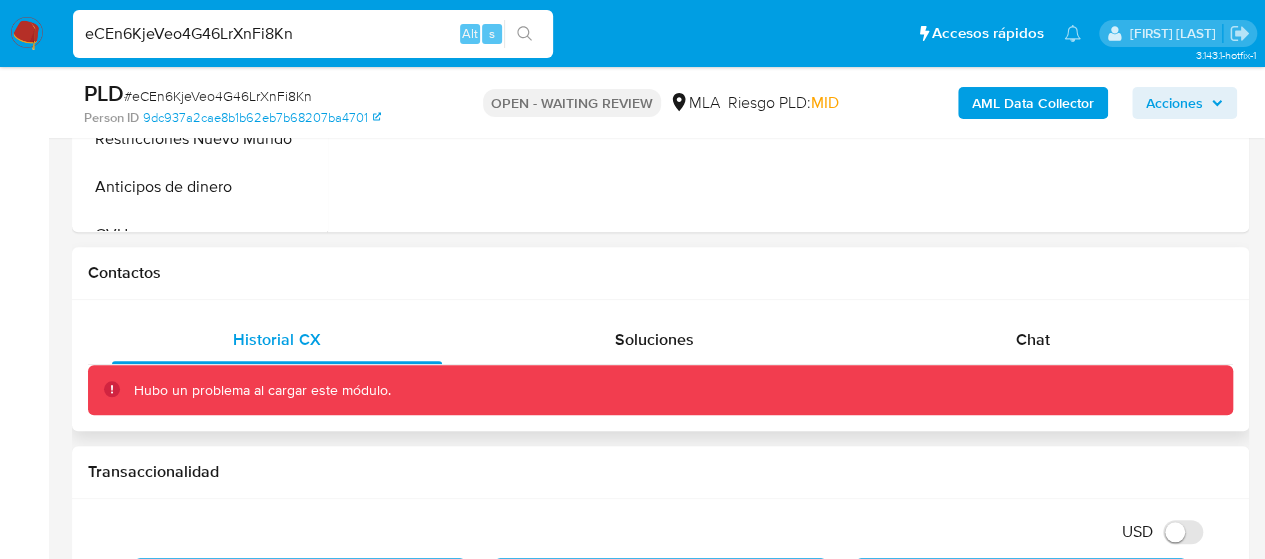 scroll, scrollTop: 800, scrollLeft: 0, axis: vertical 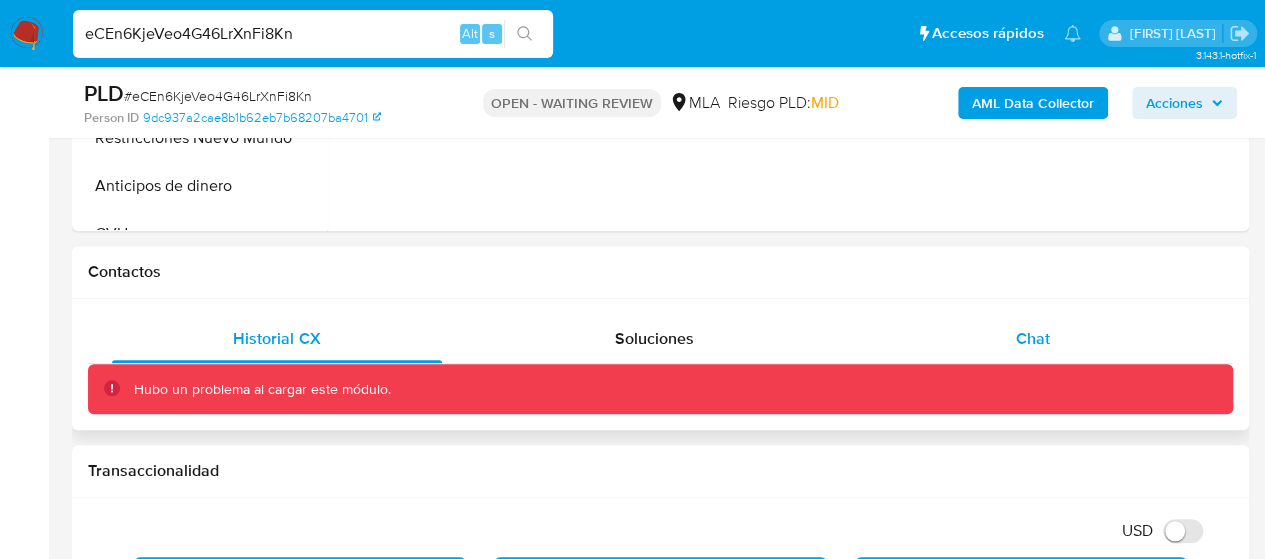 click on "Chat" at bounding box center [1033, 339] 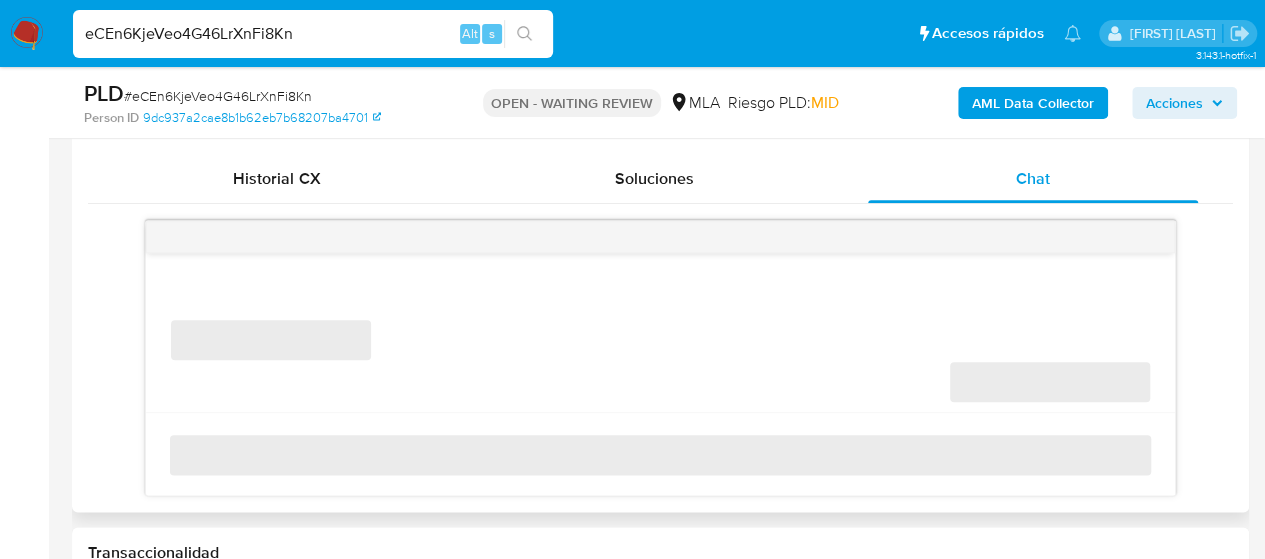 scroll, scrollTop: 979, scrollLeft: 0, axis: vertical 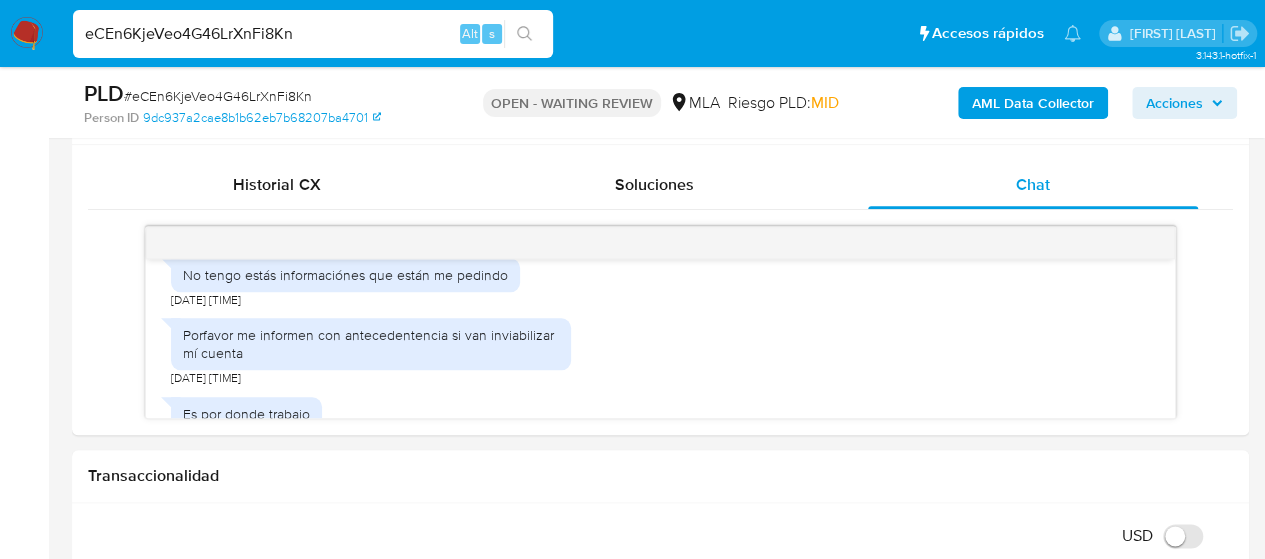 click on "[ALPHANUMERIC_STRING]" at bounding box center [313, 34] 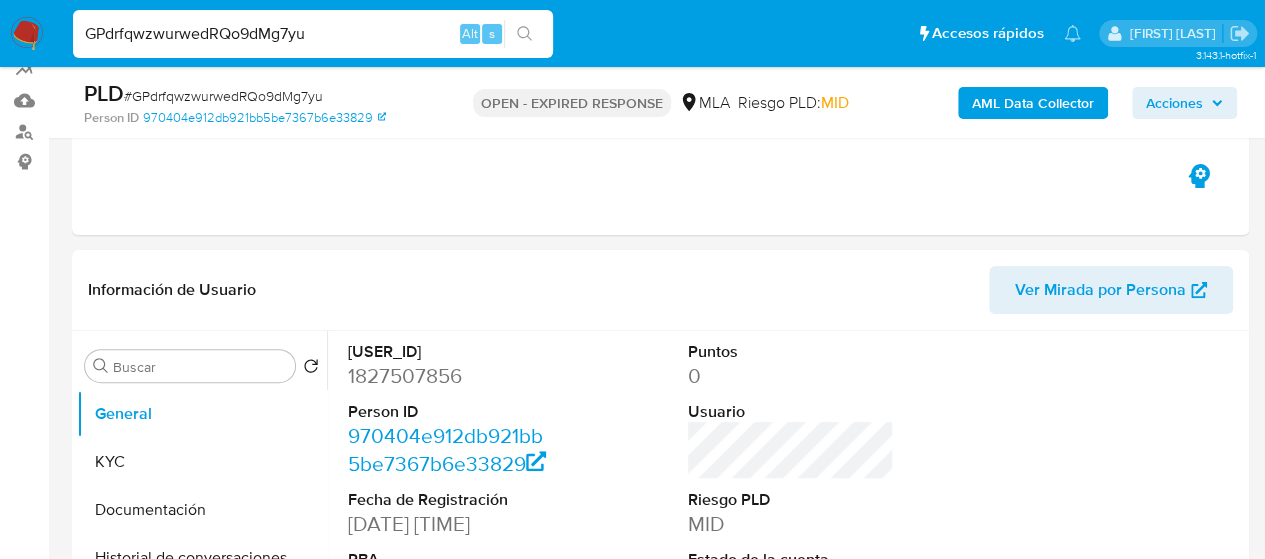 scroll, scrollTop: 200, scrollLeft: 0, axis: vertical 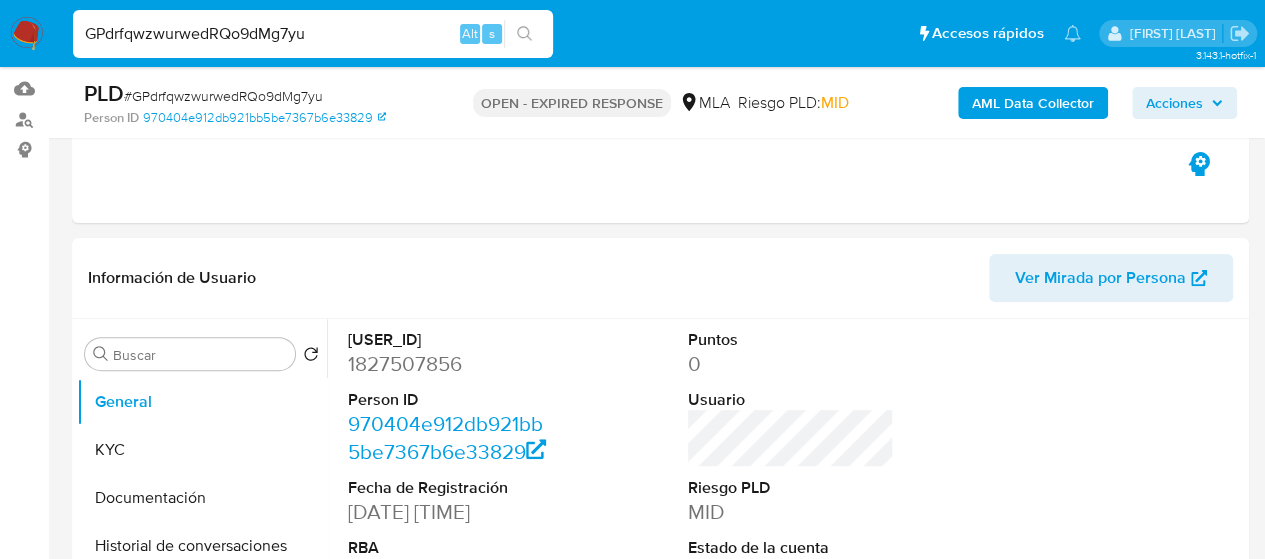click on "GPdrfqwzwurwedRQo9dMg7yu" at bounding box center [313, 34] 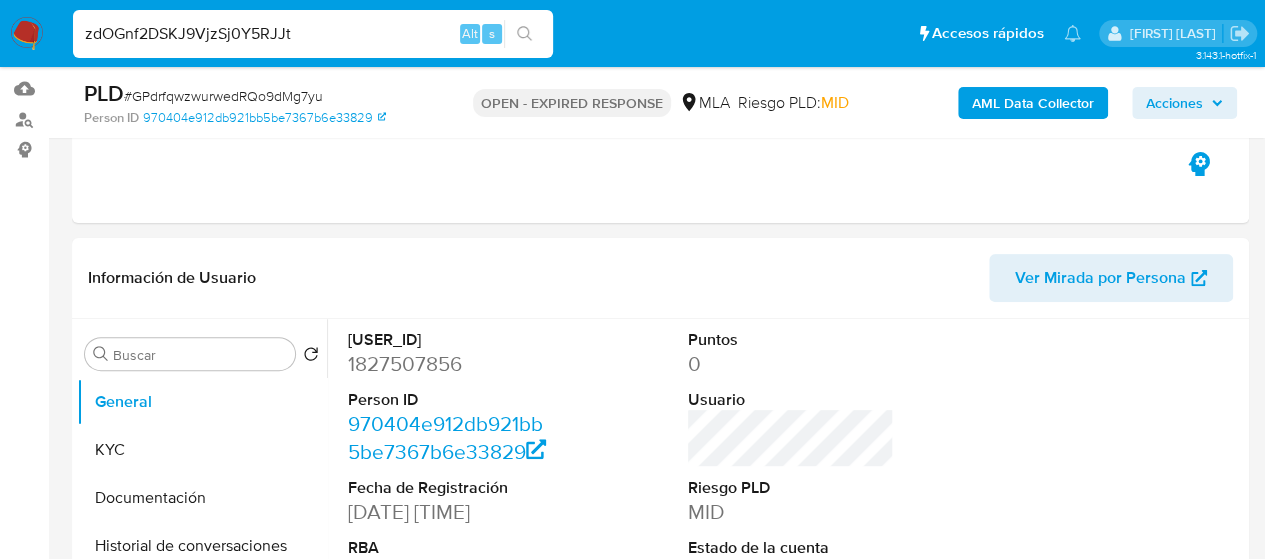 type on "zdOGnf2DSKJ9VjzSj0Y5RJJt" 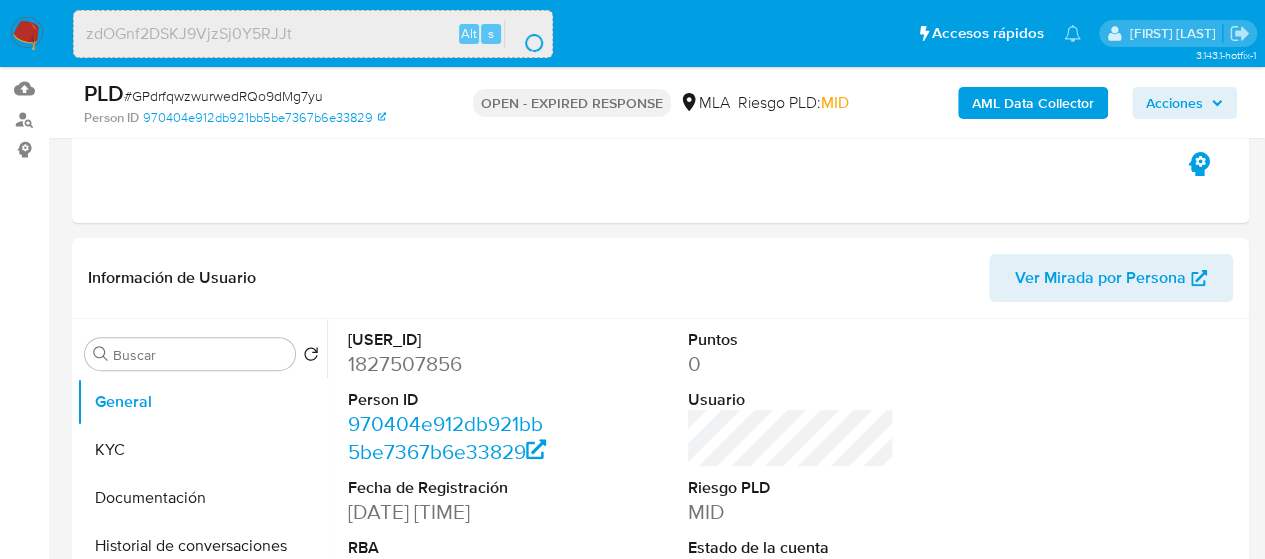 scroll, scrollTop: 0, scrollLeft: 0, axis: both 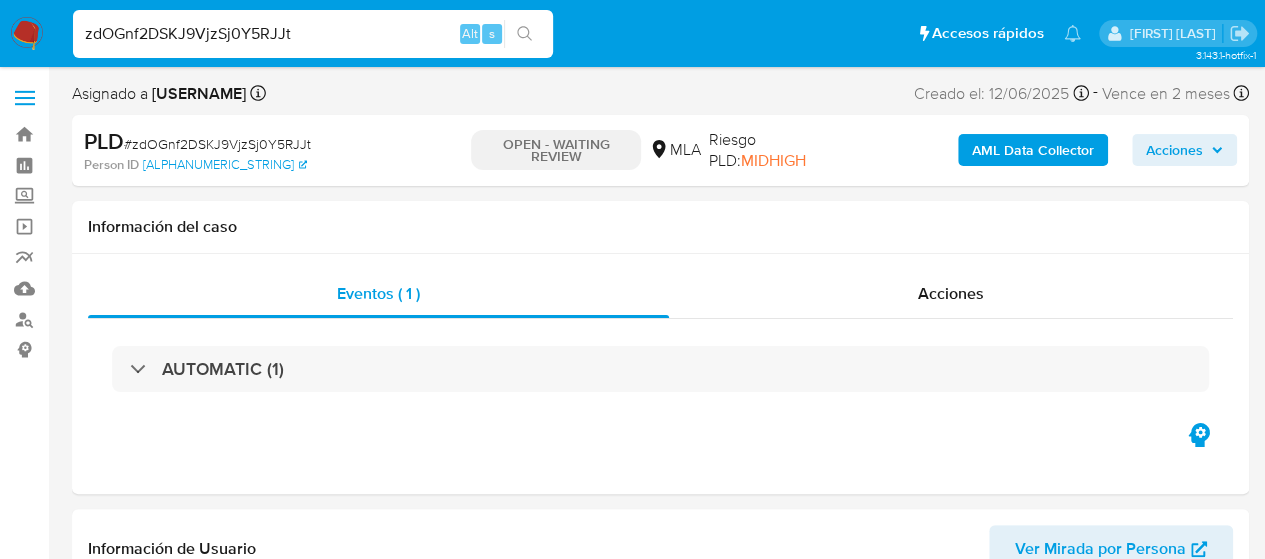click on "zdOGnf2DSKJ9VjzSj0Y5RJJt" at bounding box center (313, 34) 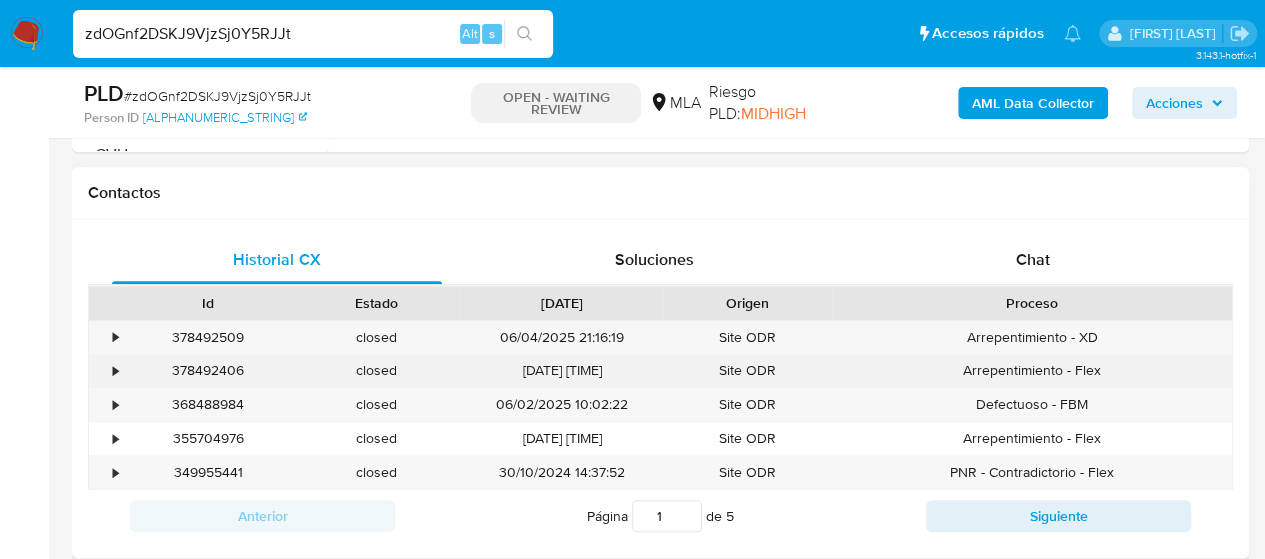 scroll, scrollTop: 1000, scrollLeft: 0, axis: vertical 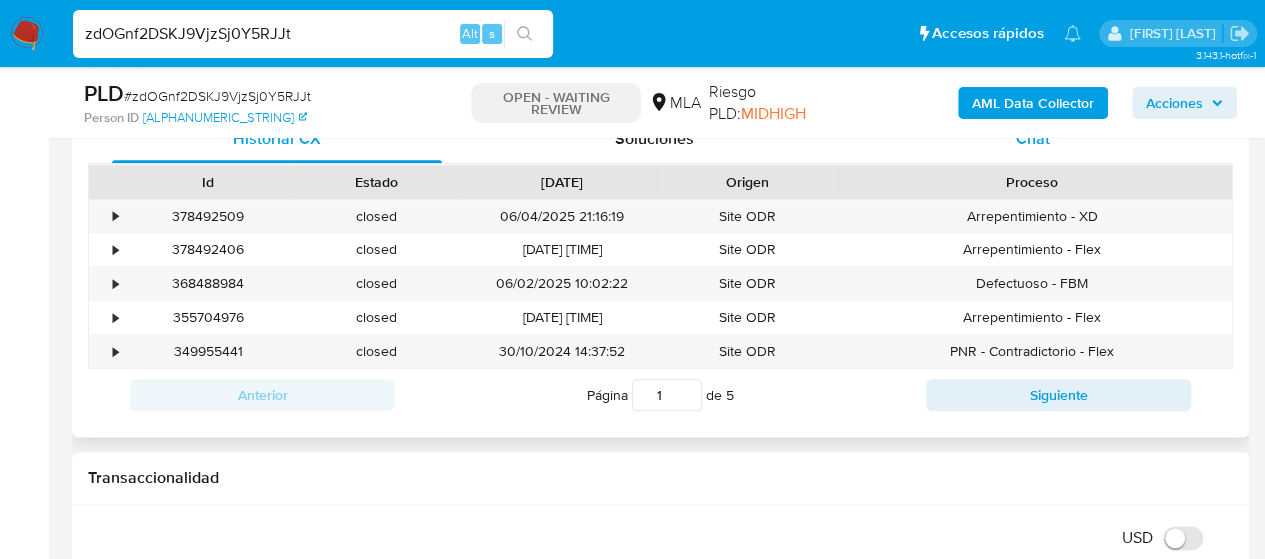 click on "Chat" at bounding box center [1033, 139] 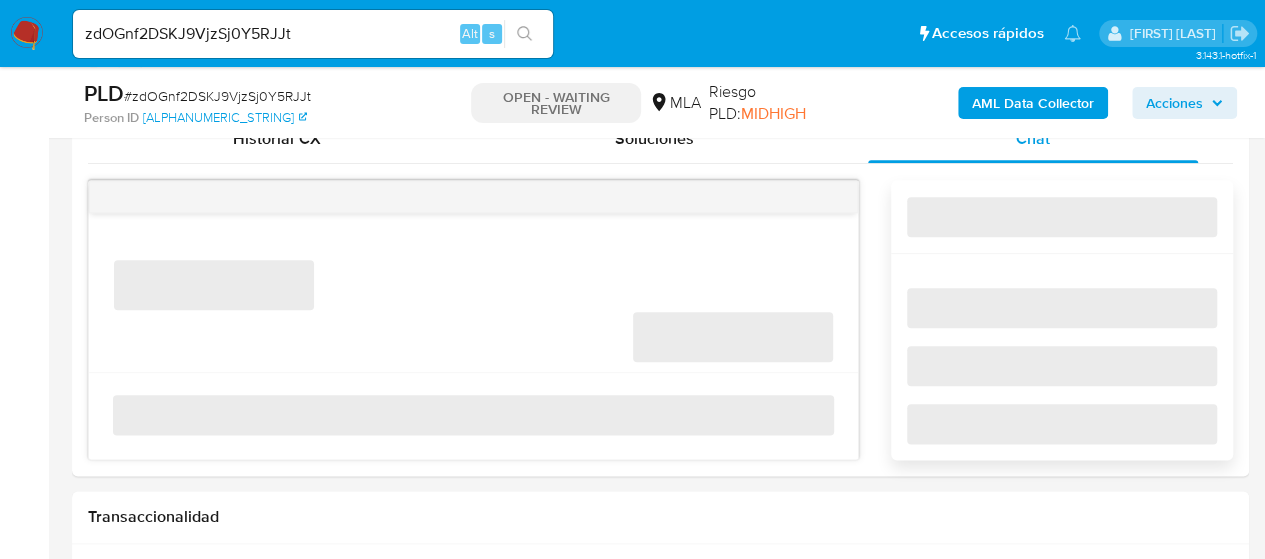 scroll, scrollTop: 900, scrollLeft: 0, axis: vertical 